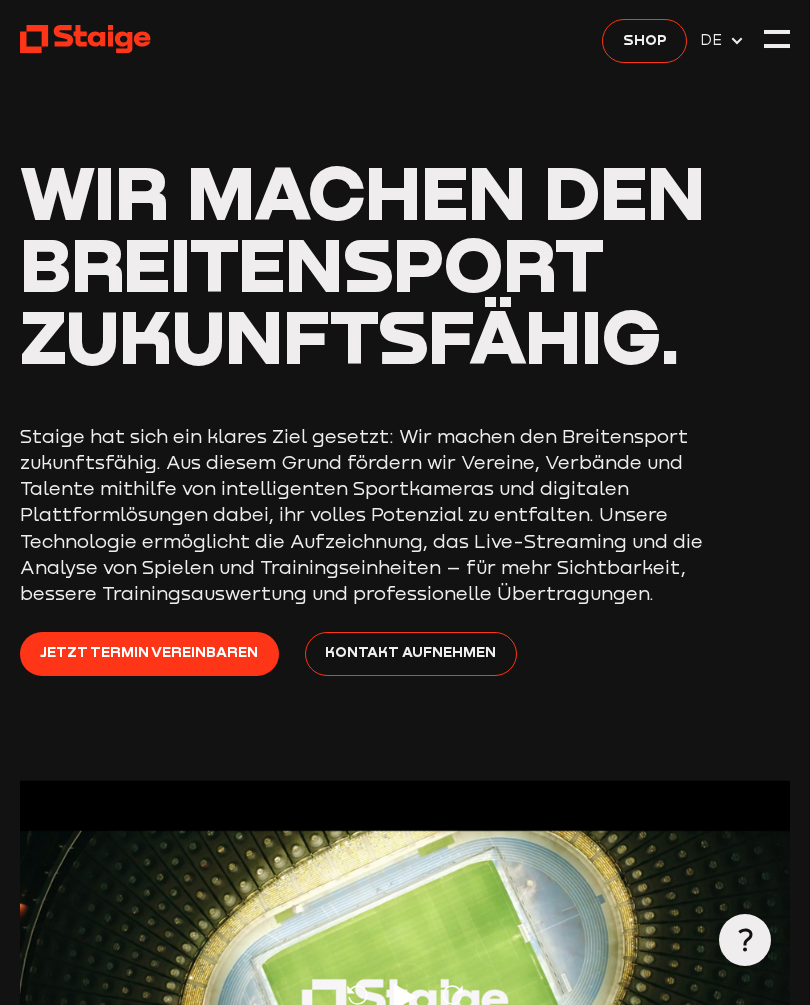 scroll, scrollTop: 56, scrollLeft: 0, axis: vertical 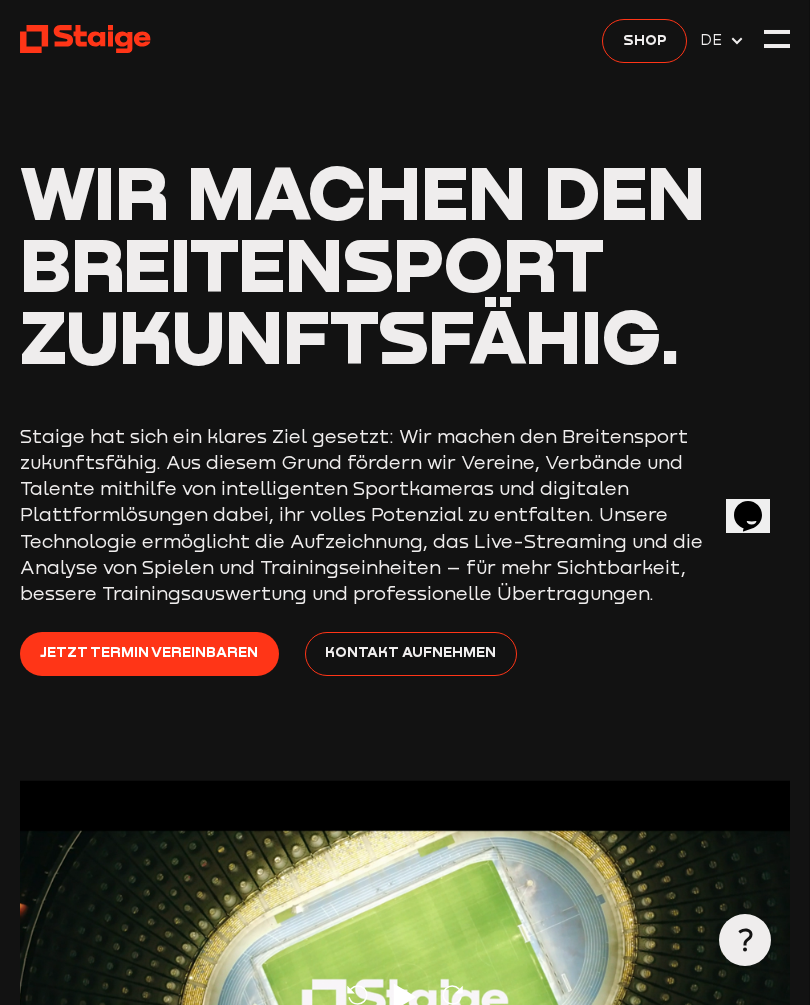 click at bounding box center (777, 39) 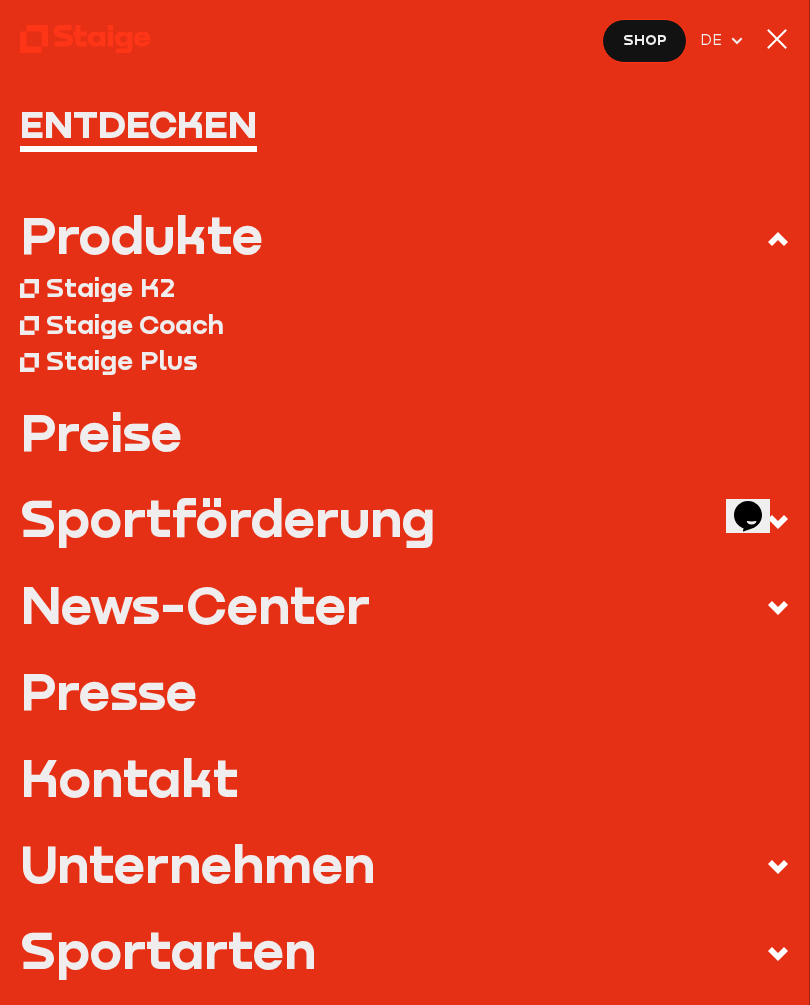 click on "Preise" at bounding box center (405, 431) 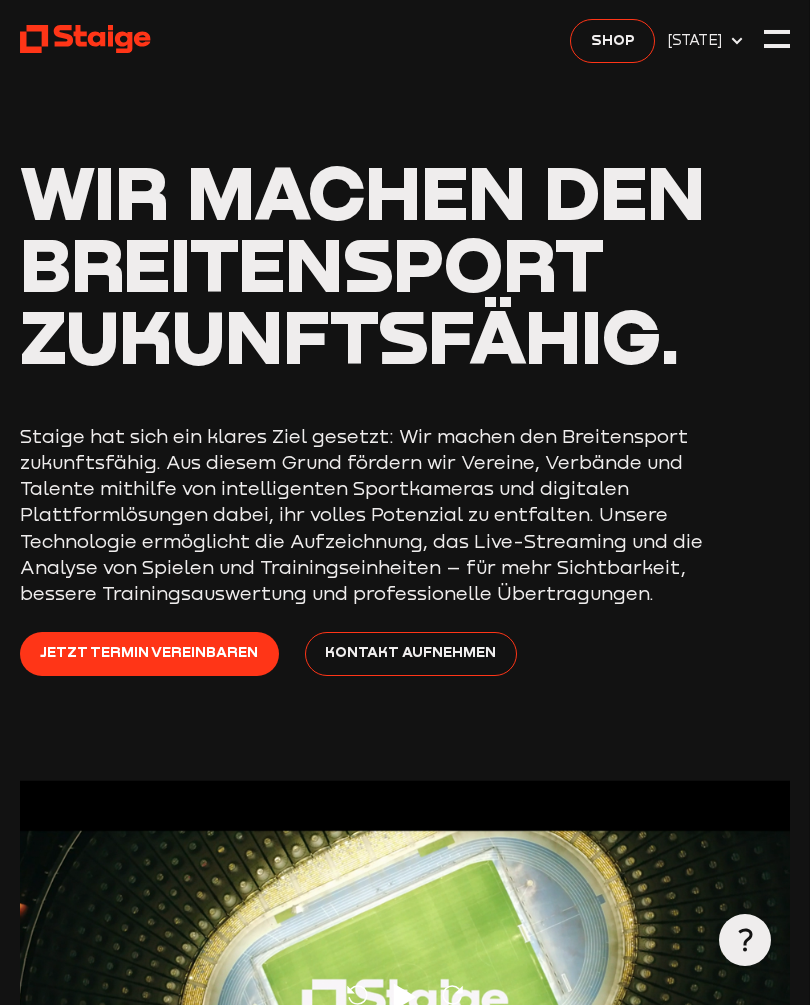 scroll, scrollTop: 0, scrollLeft: 0, axis: both 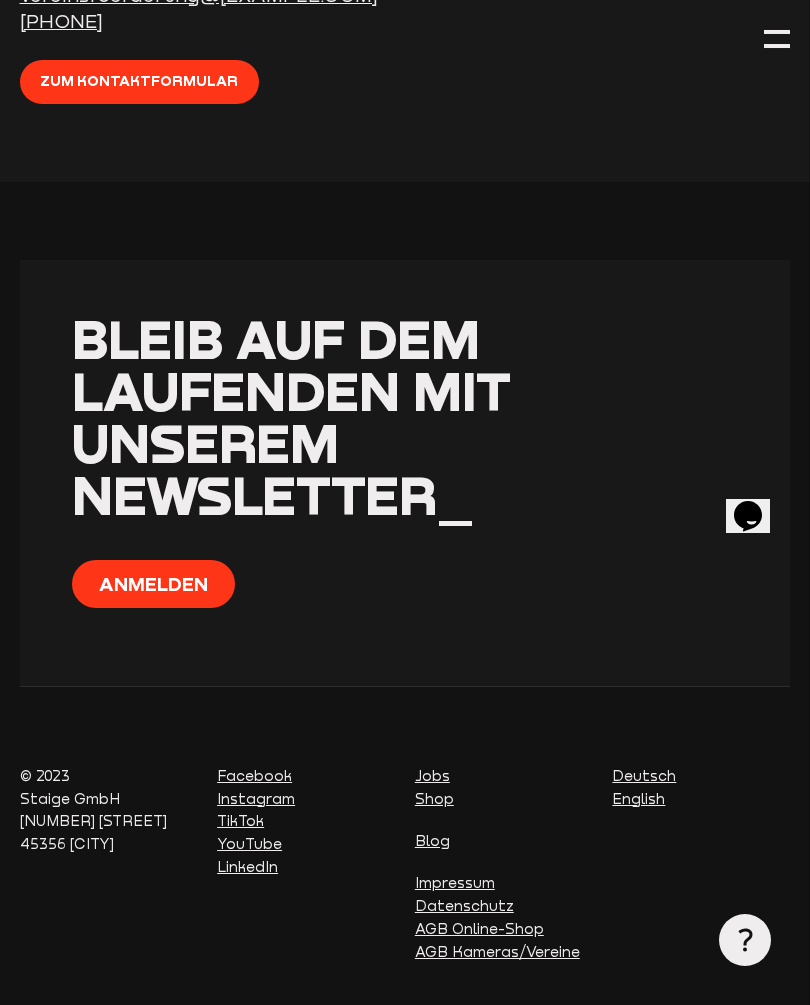 click on "YouTube" at bounding box center [249, 844] 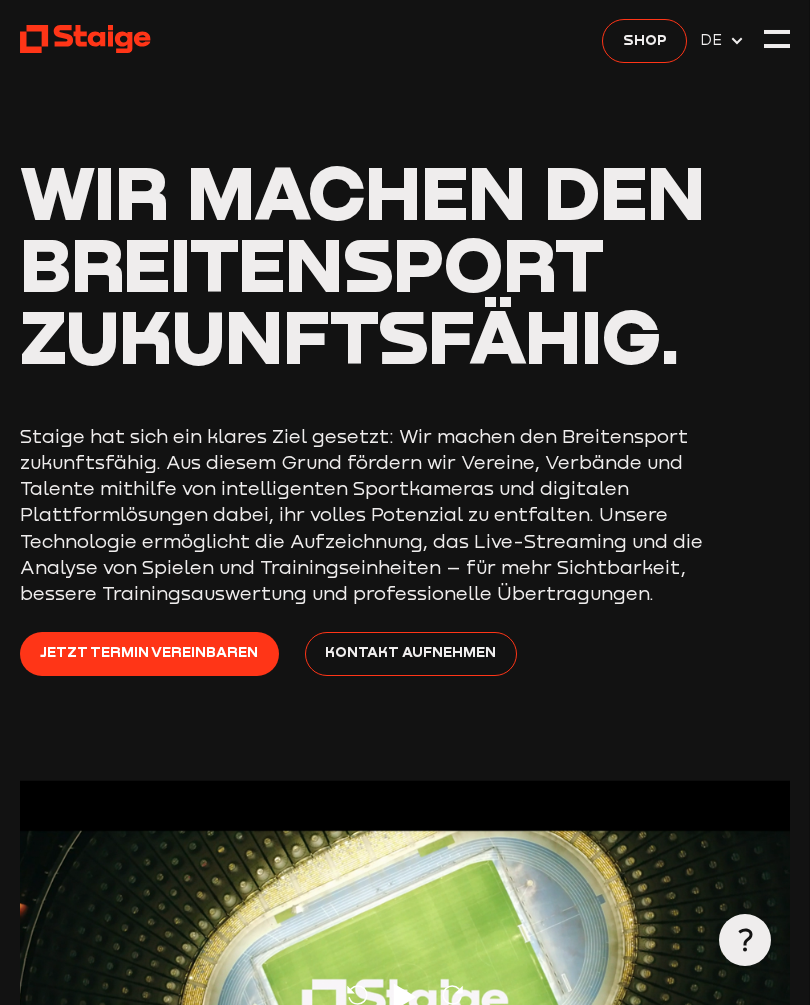 scroll, scrollTop: 6593, scrollLeft: 0, axis: vertical 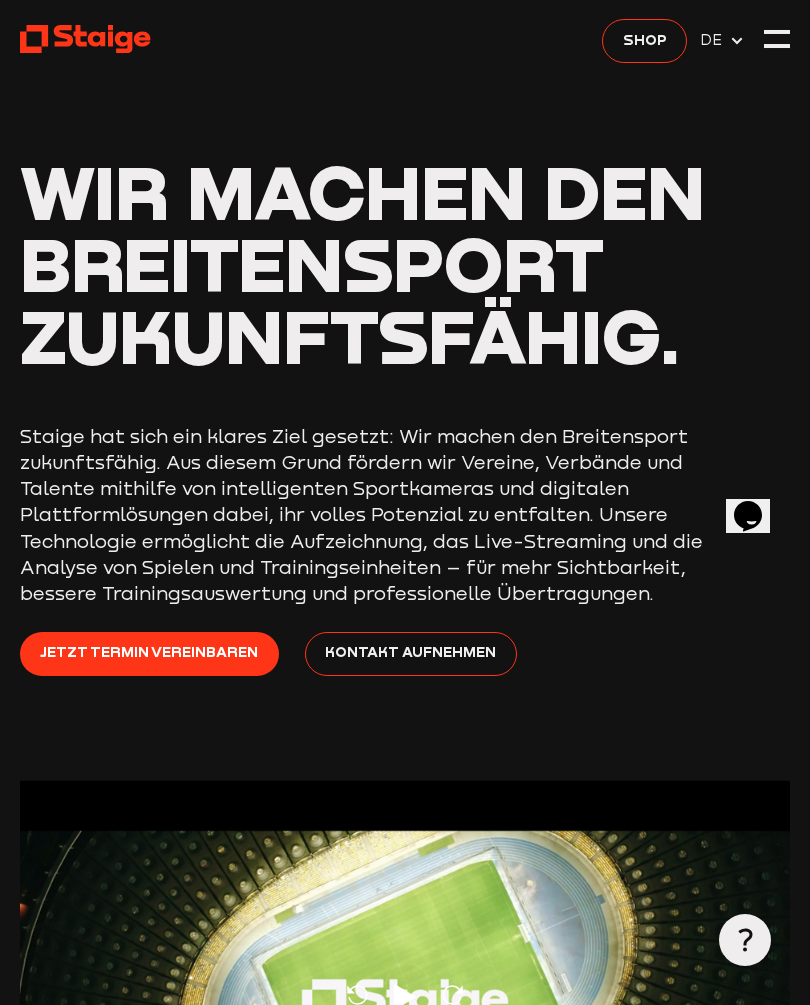 click at bounding box center (777, 46) 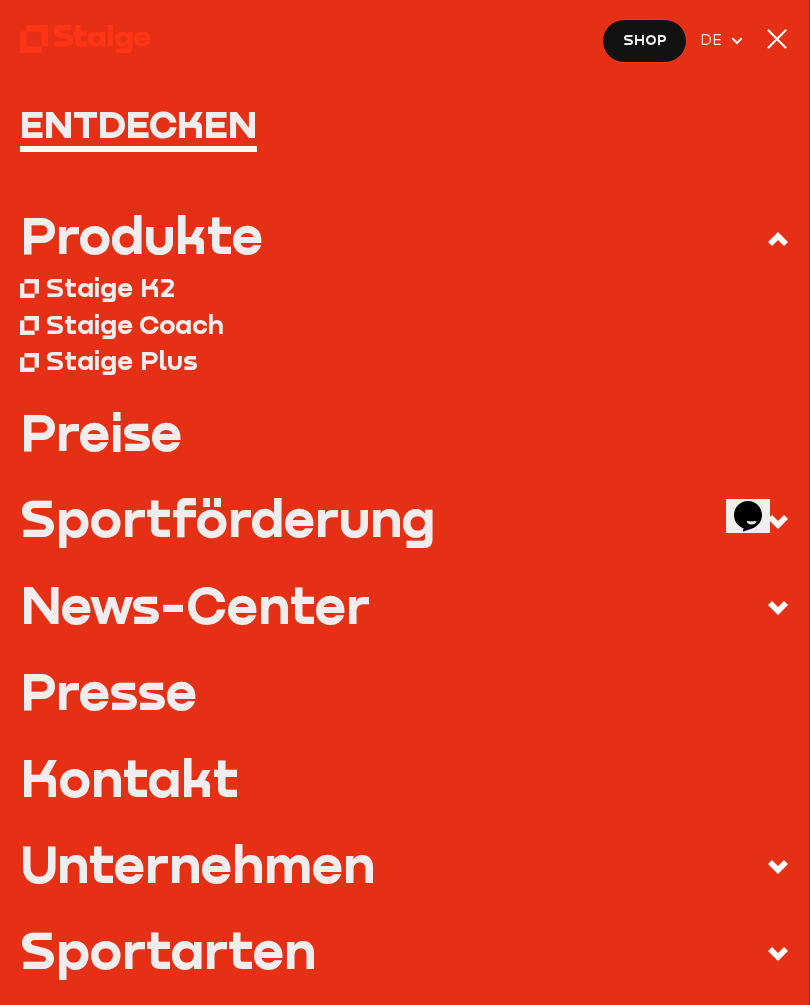 scroll, scrollTop: 0, scrollLeft: 0, axis: both 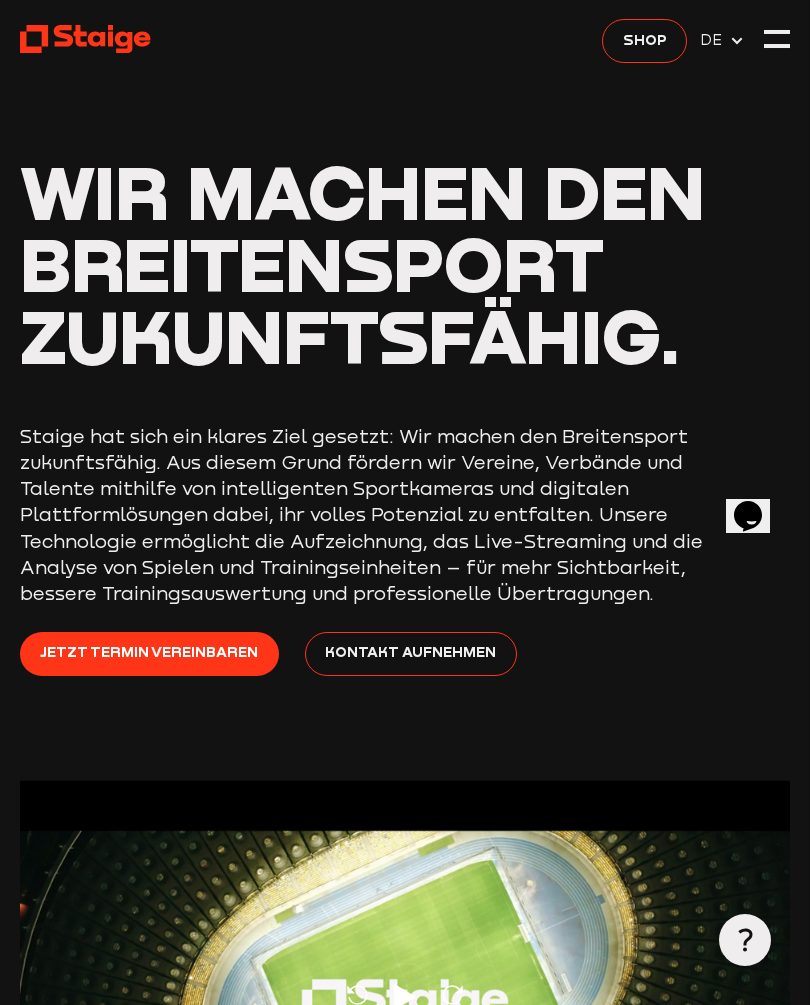 click at bounding box center (777, 39) 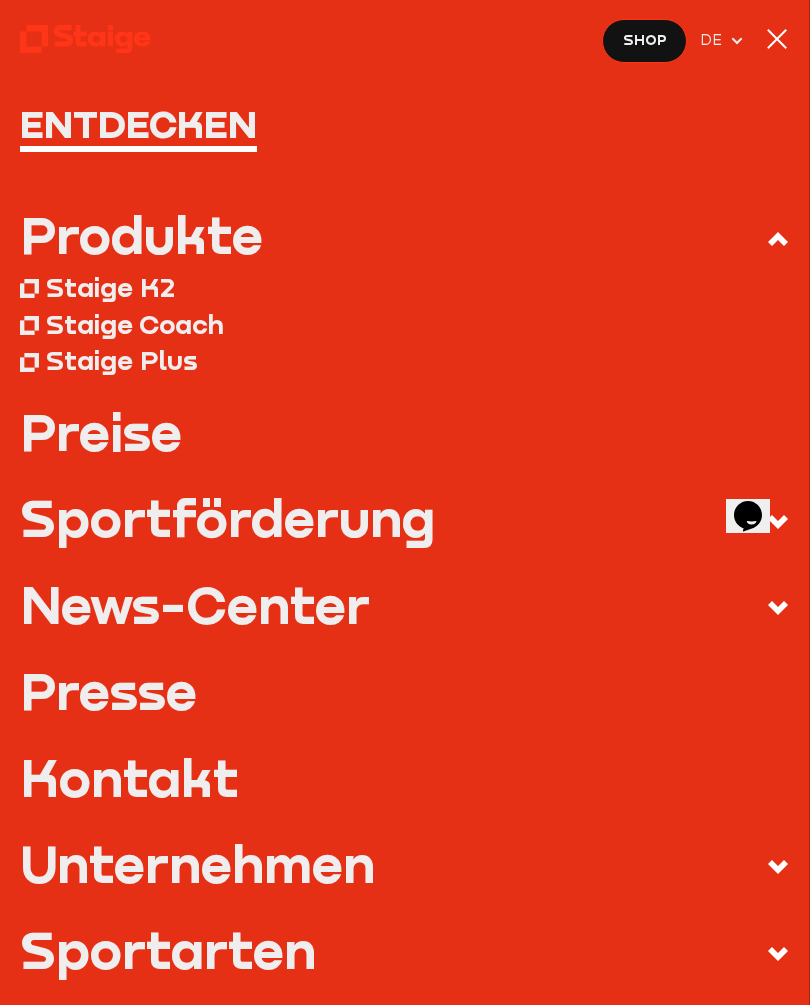 click on "Staige Coach" at bounding box center [135, 324] 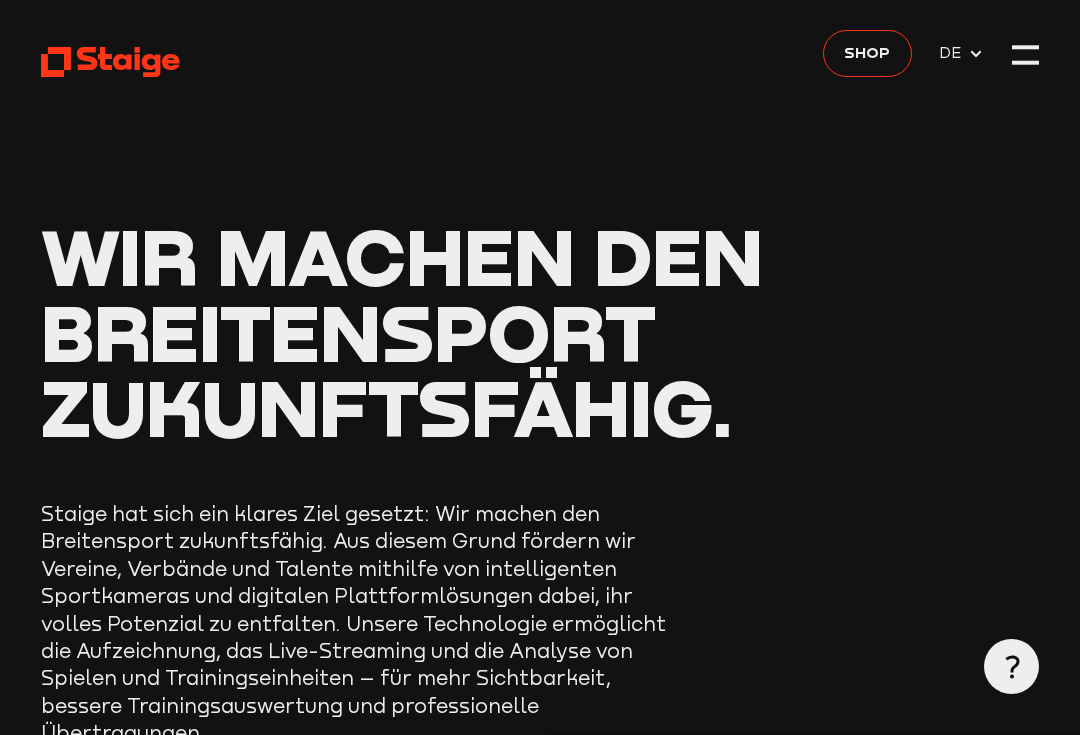 scroll, scrollTop: 0, scrollLeft: 0, axis: both 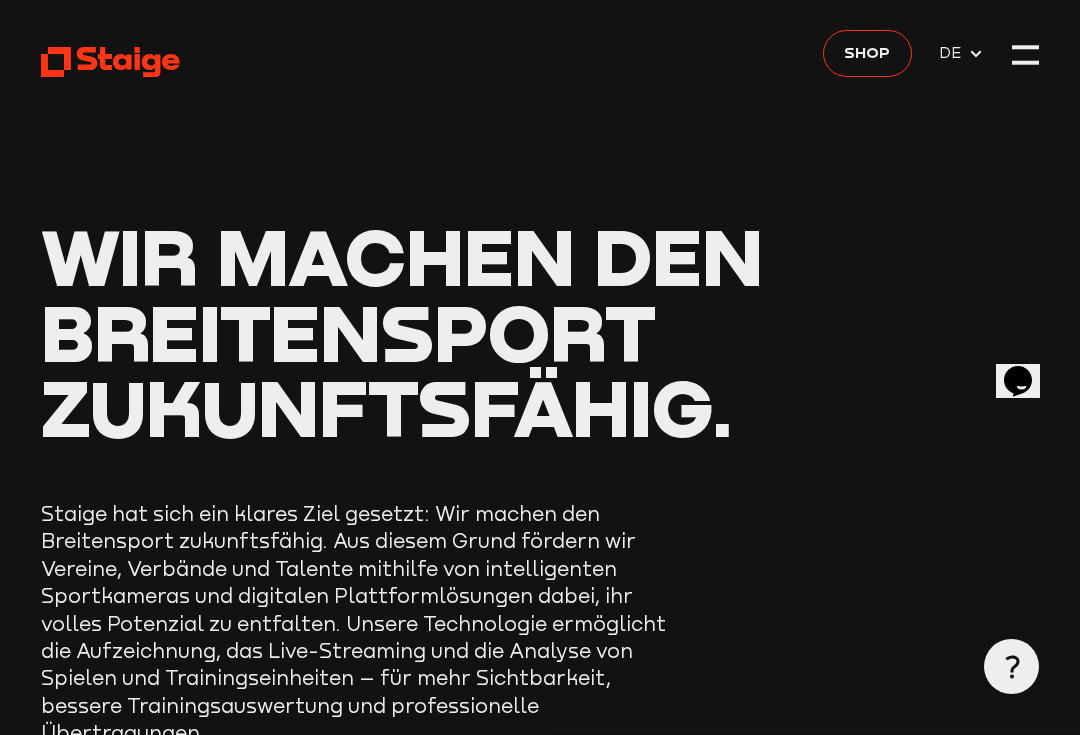 click at bounding box center (1025, 54) 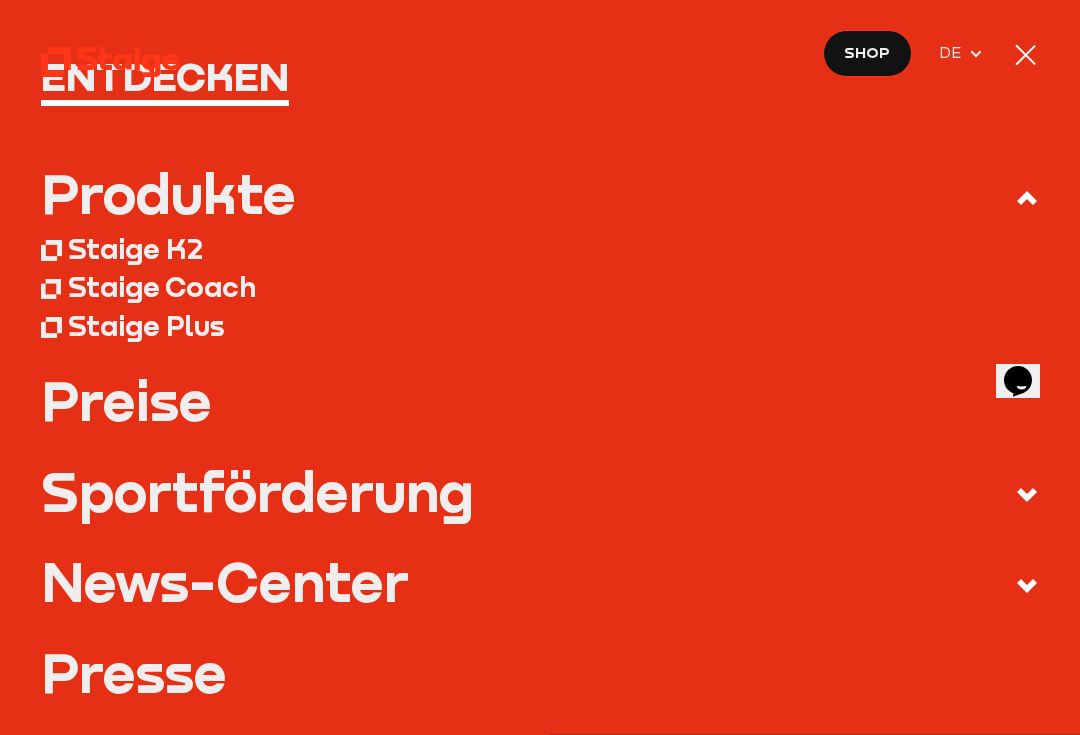 scroll, scrollTop: 112, scrollLeft: 0, axis: vertical 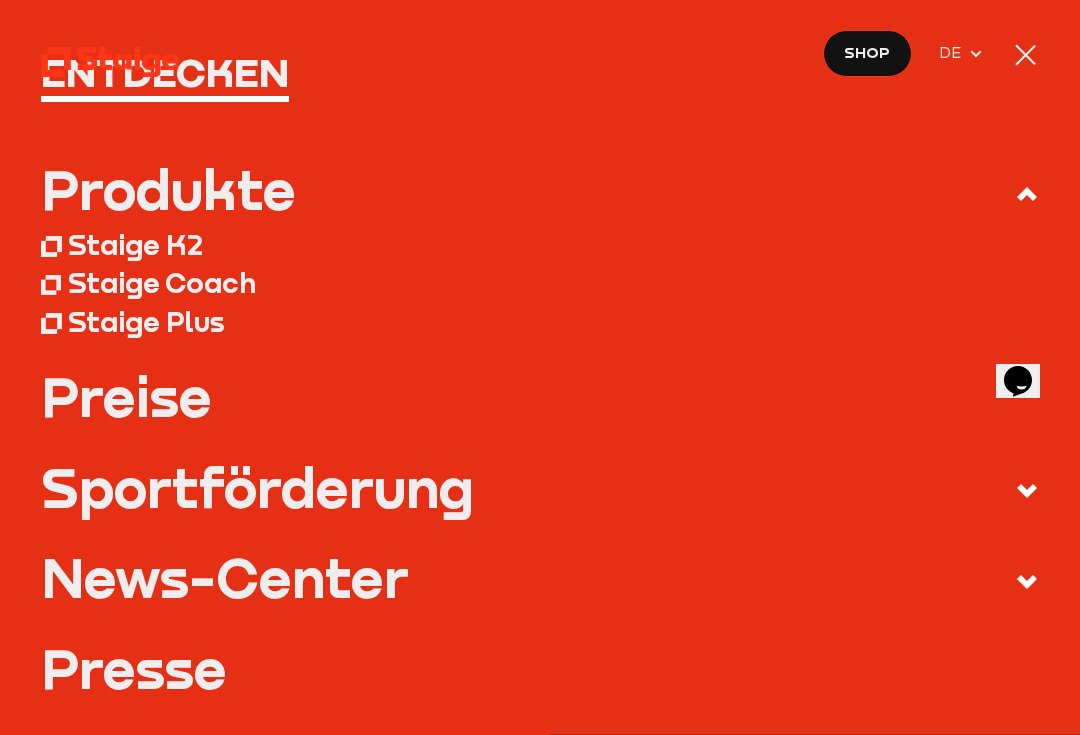 click on "Staige K2" at bounding box center (135, 245) 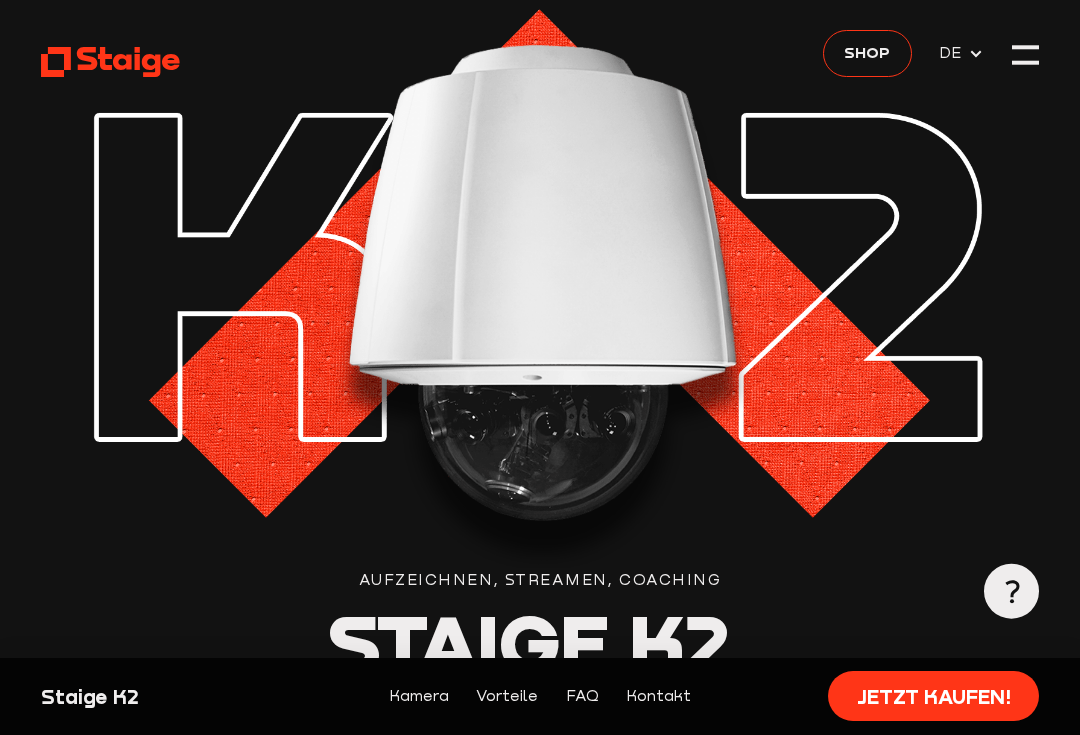 scroll, scrollTop: 0, scrollLeft: 0, axis: both 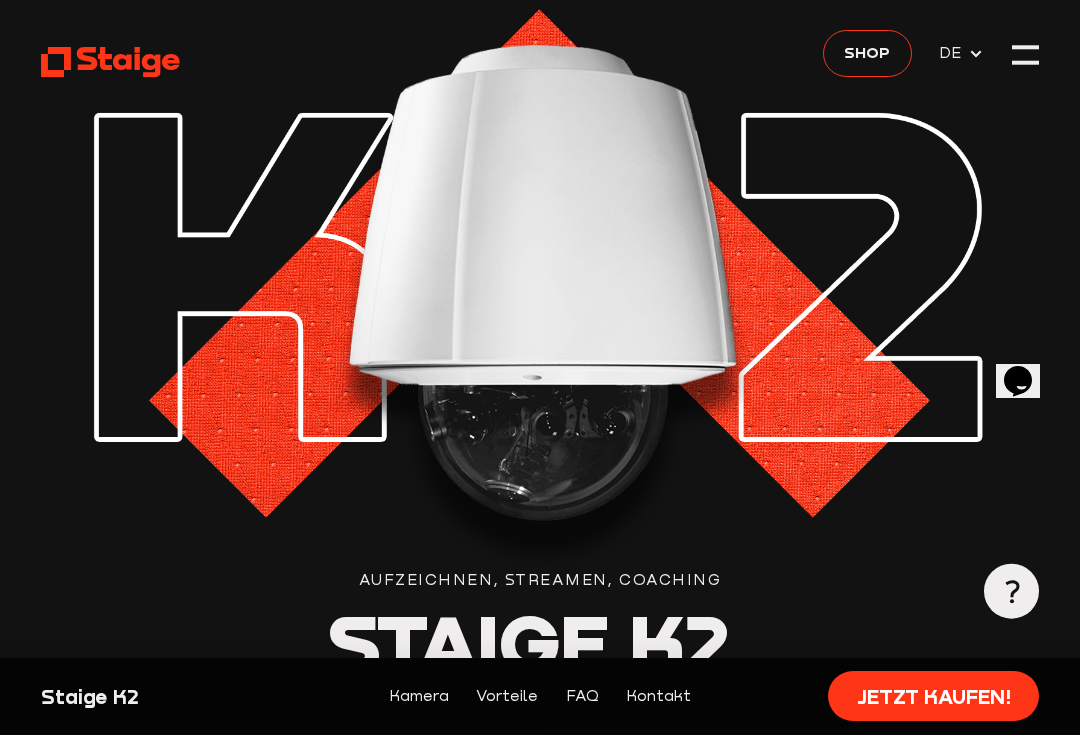 click at bounding box center (1025, 54) 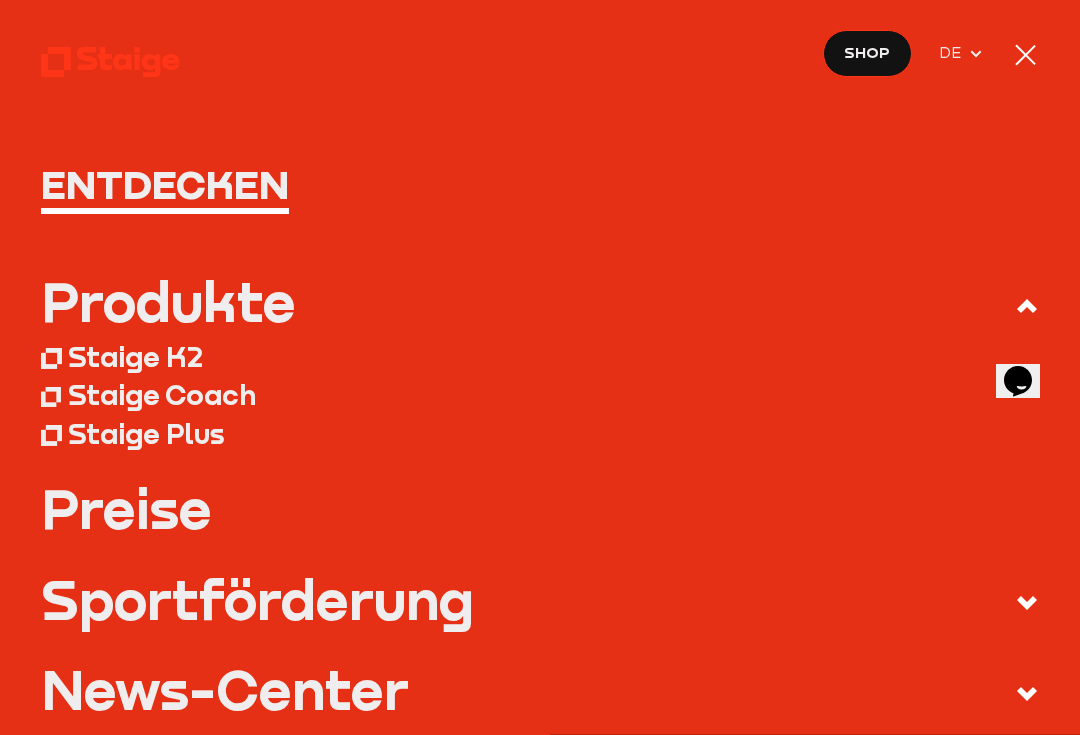 click on "Staige K2" at bounding box center [135, 357] 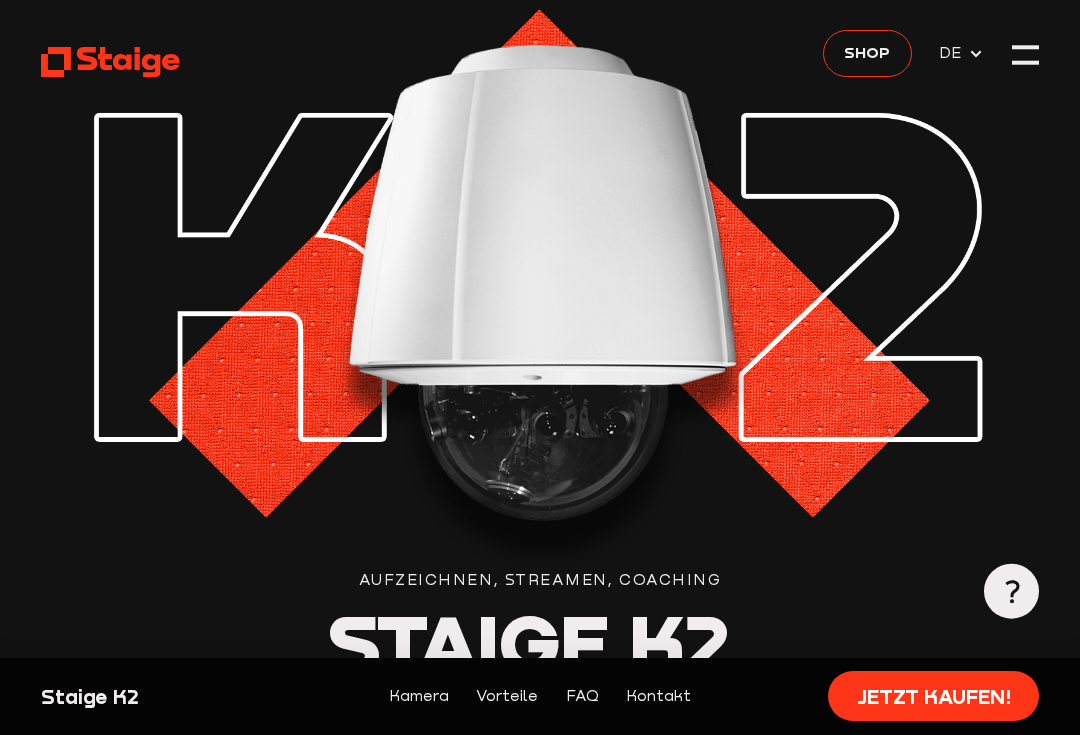 scroll, scrollTop: 0, scrollLeft: 0, axis: both 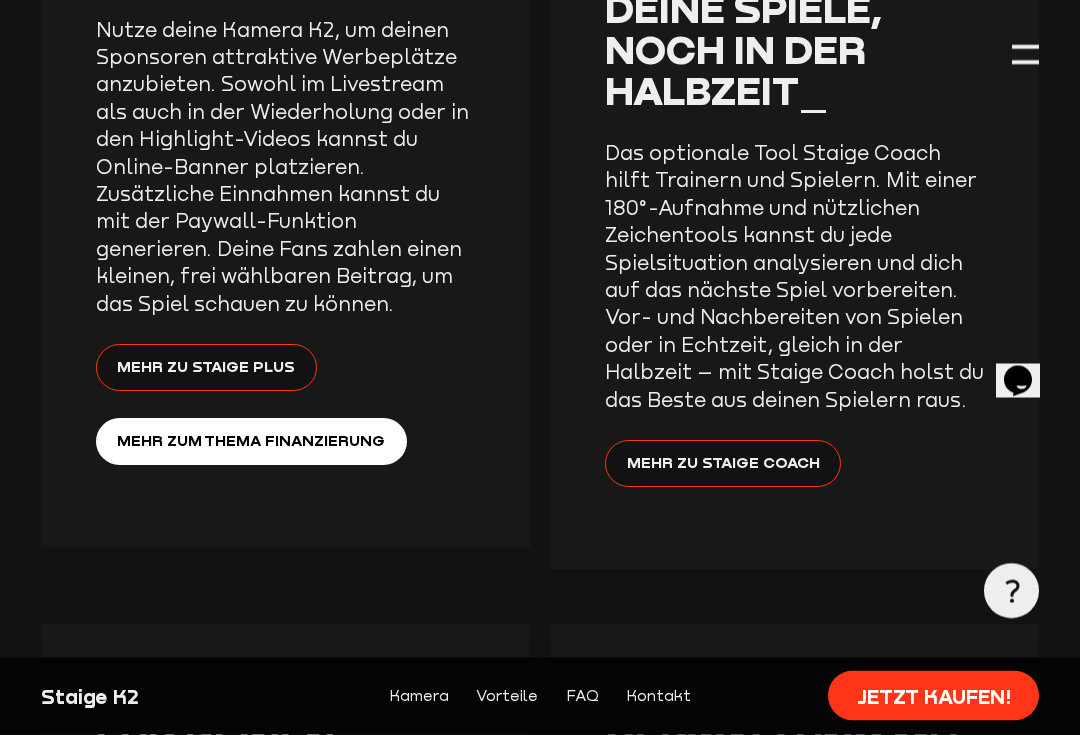 click on "Mehr zu Staige Plus" at bounding box center (206, 368) 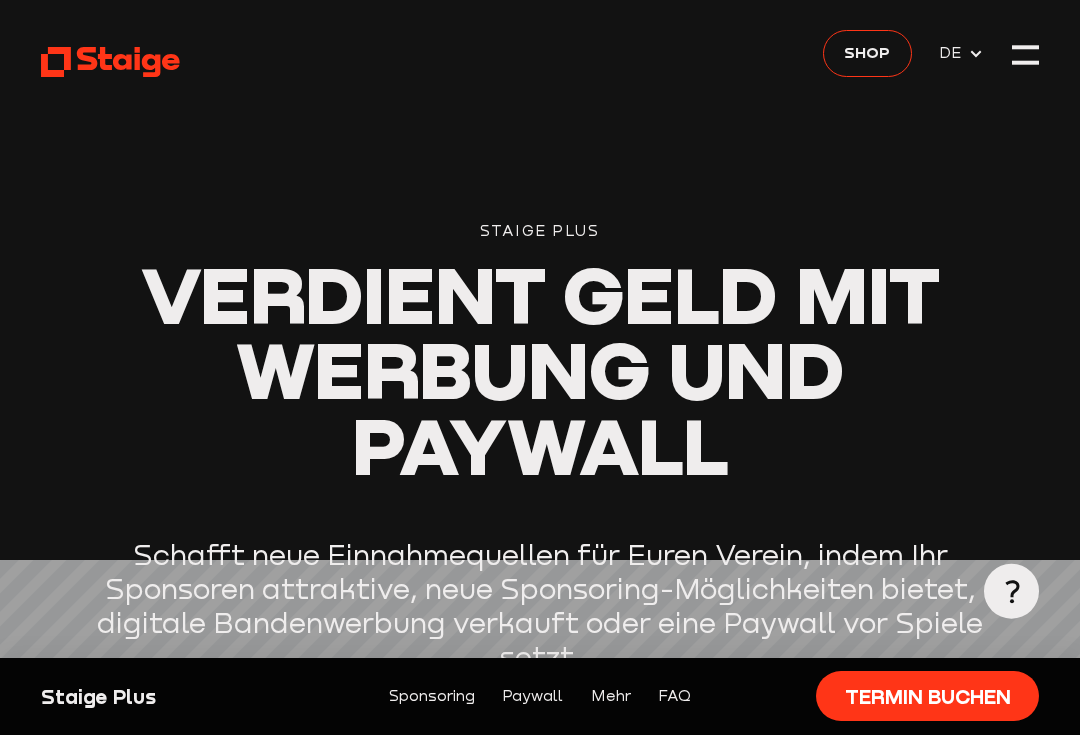scroll, scrollTop: 0, scrollLeft: 0, axis: both 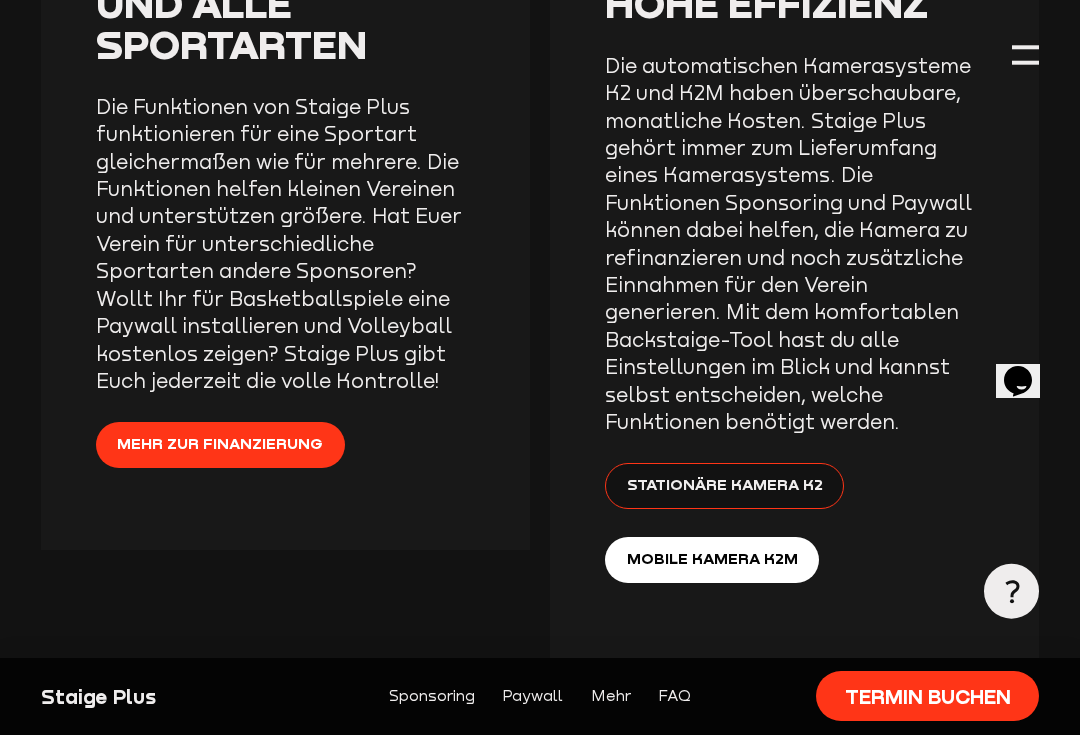 click on "Mobile Kamera K2M" at bounding box center (712, 559) 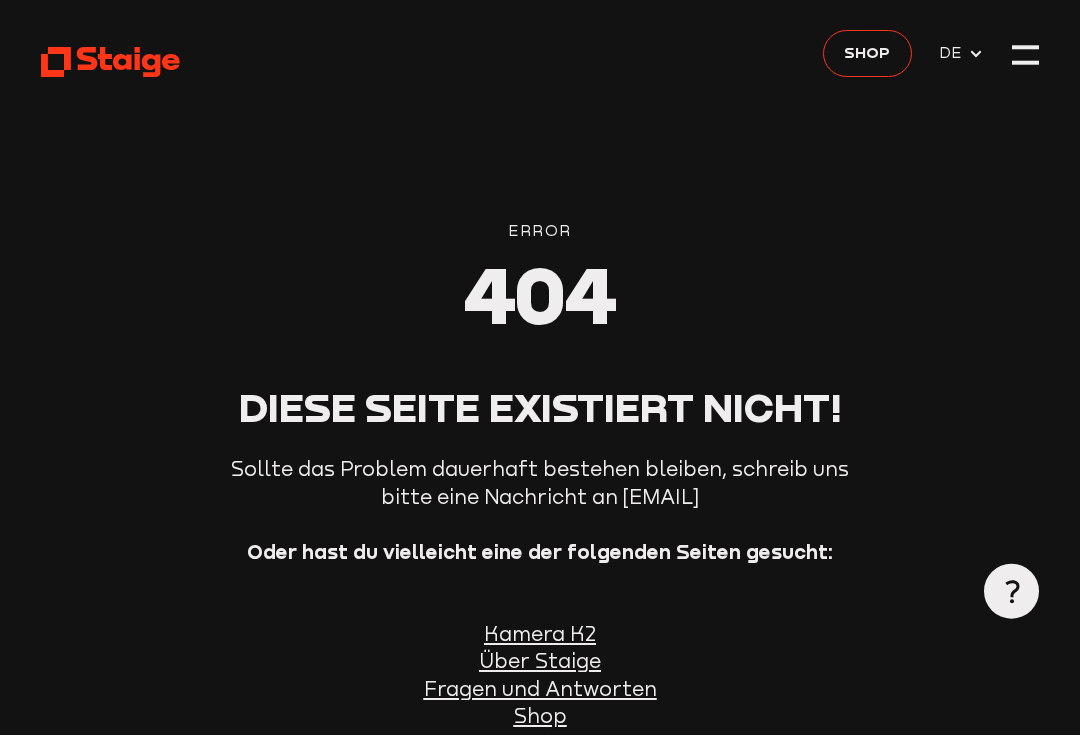 scroll, scrollTop: 0, scrollLeft: 0, axis: both 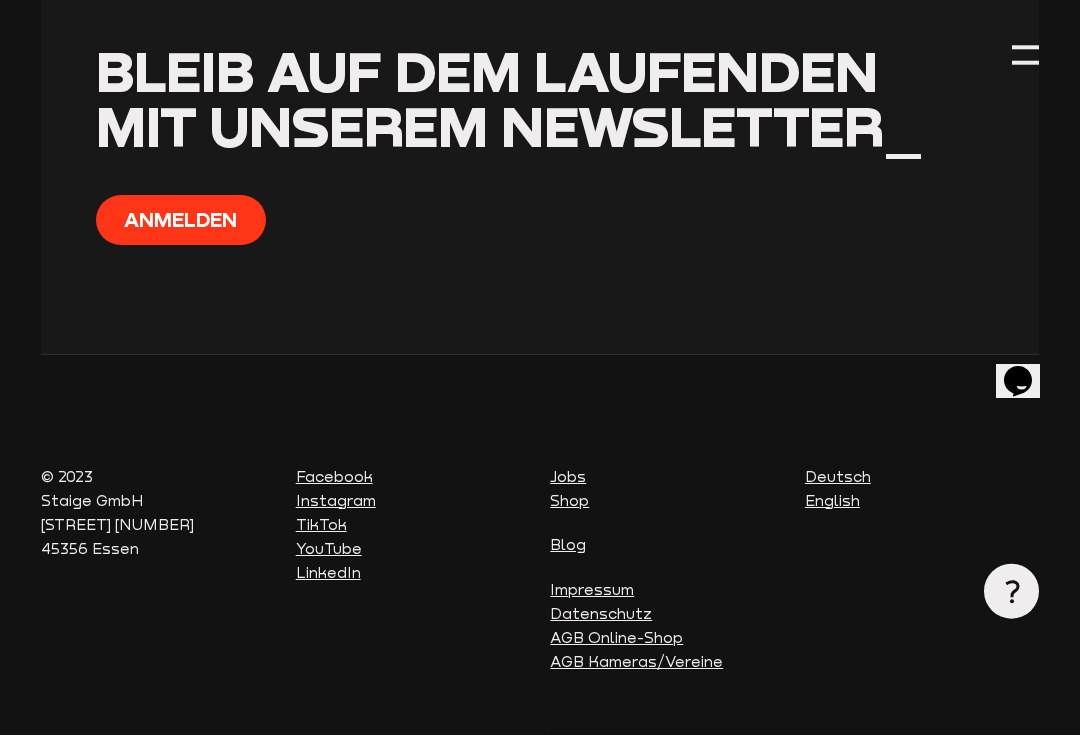 click on "AGB Kameras/Vereine" at bounding box center (636, 661) 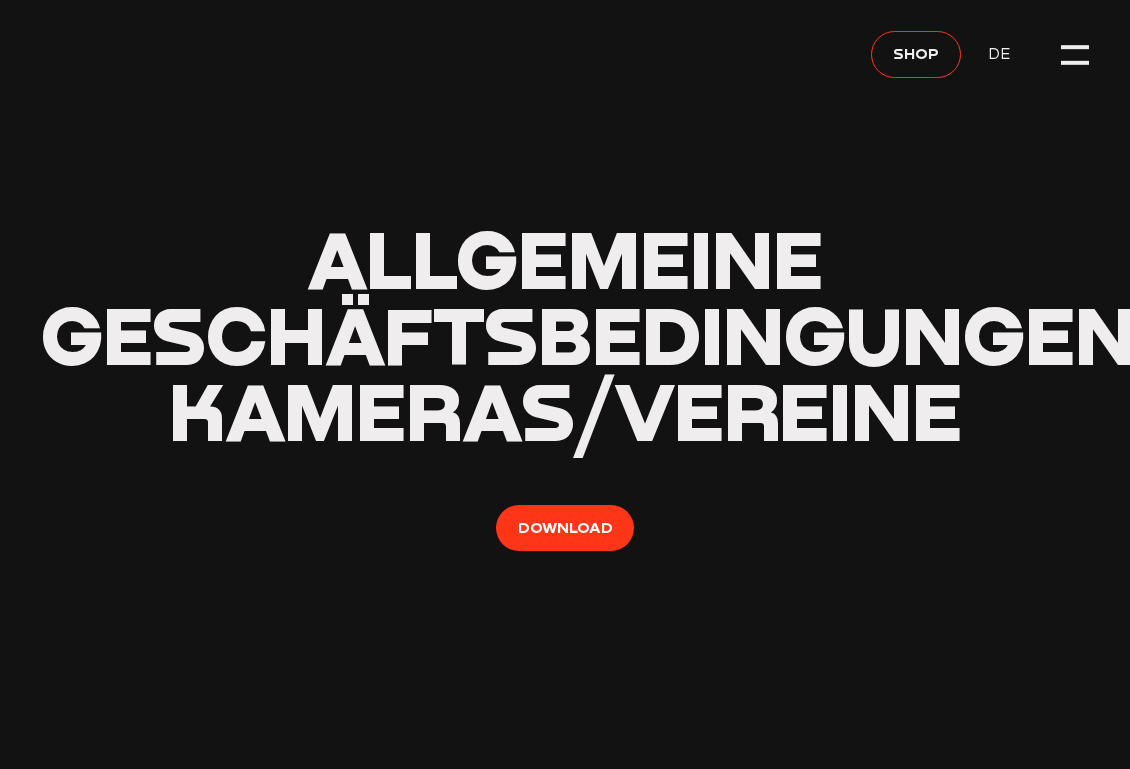scroll, scrollTop: 0, scrollLeft: 0, axis: both 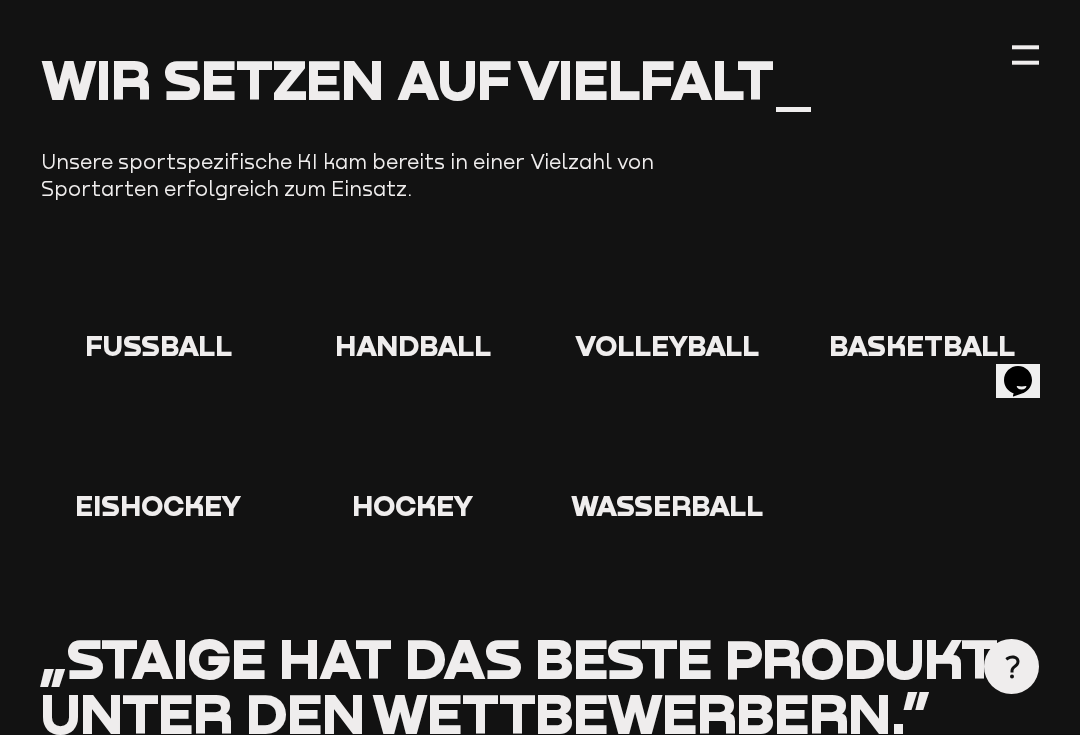 click 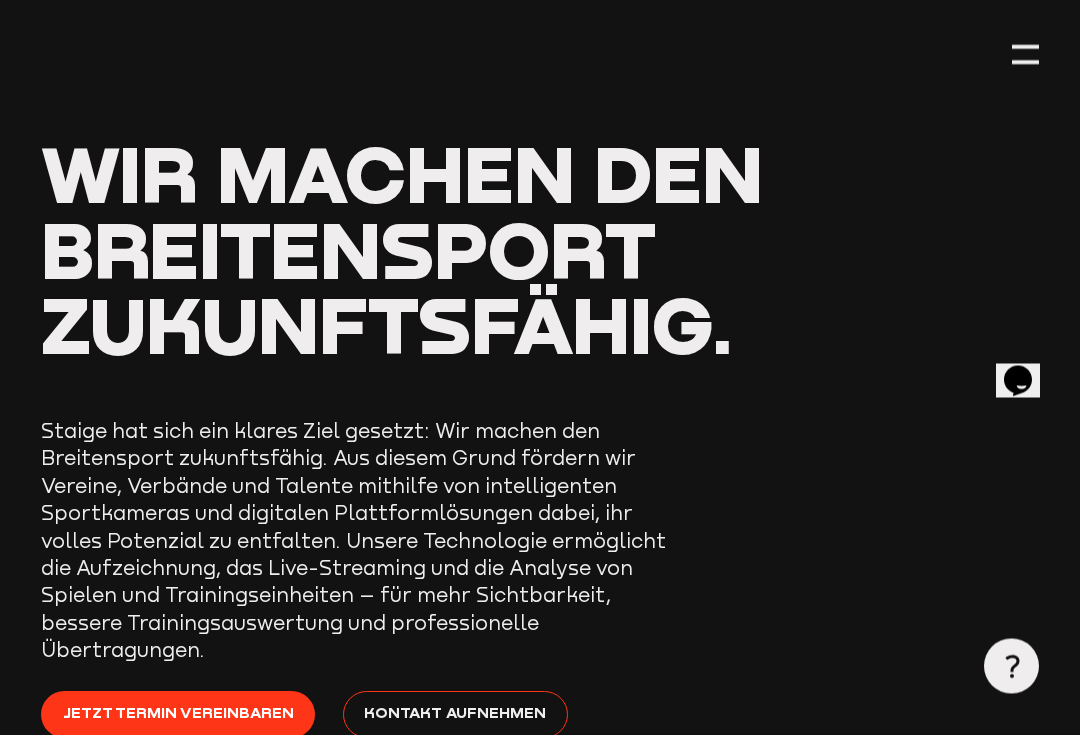 scroll, scrollTop: 0, scrollLeft: 0, axis: both 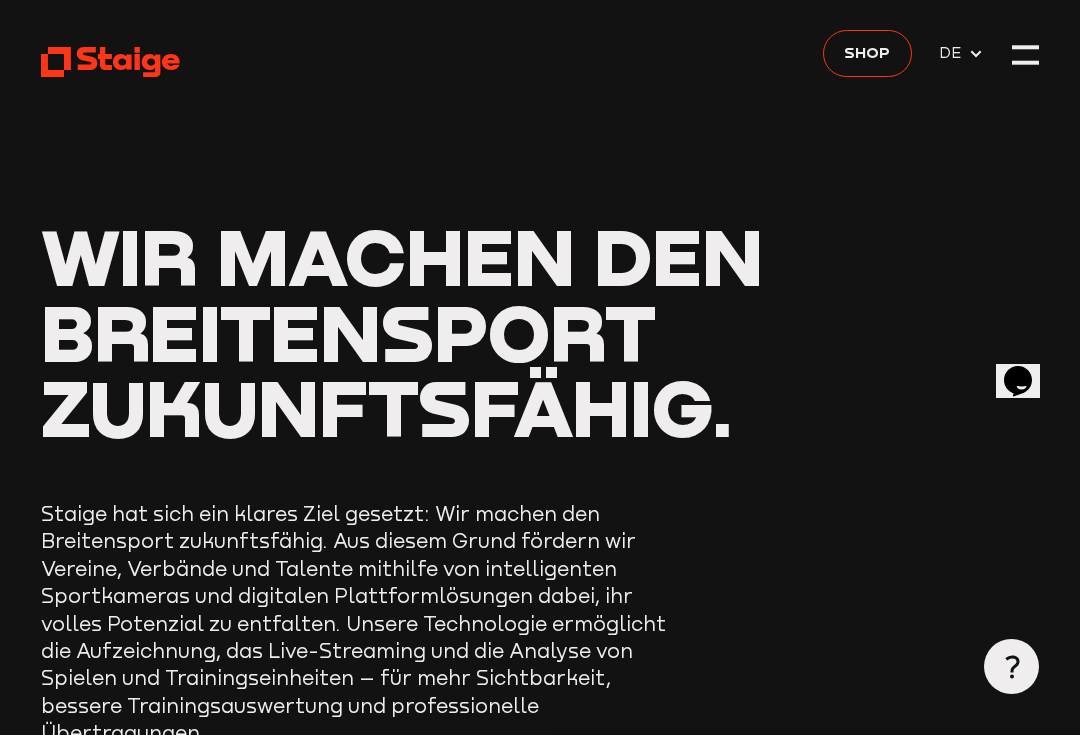 click at bounding box center [1025, 54] 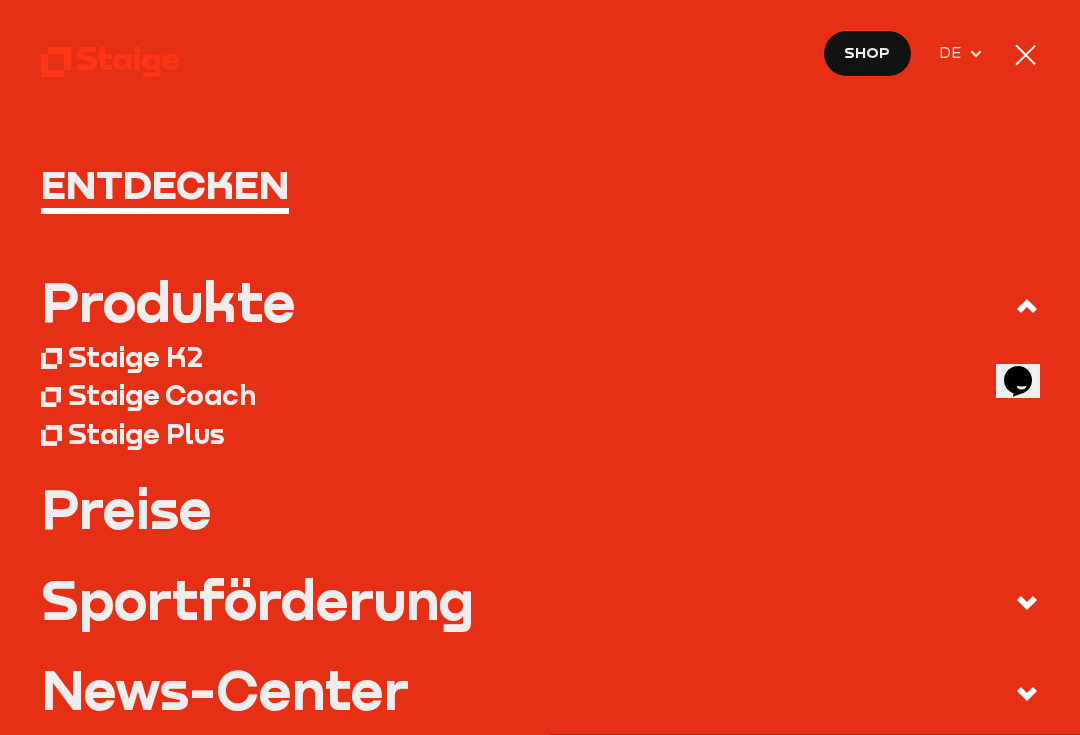 click on "Staige Plus" at bounding box center [146, 434] 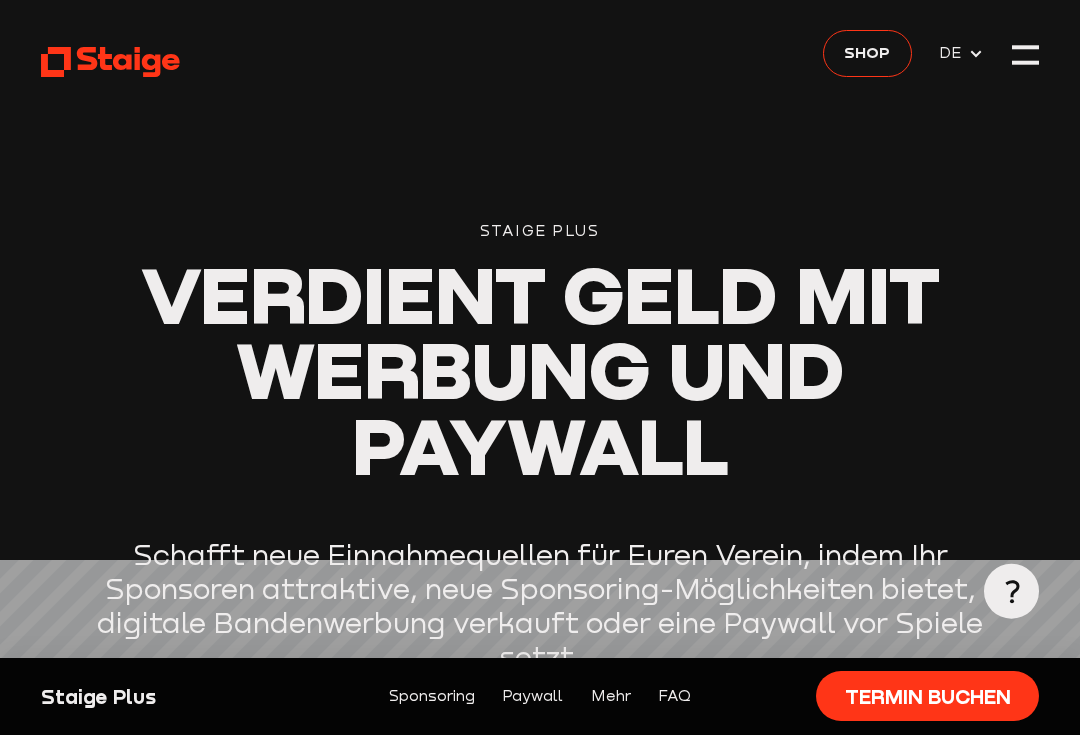 scroll, scrollTop: 0, scrollLeft: 0, axis: both 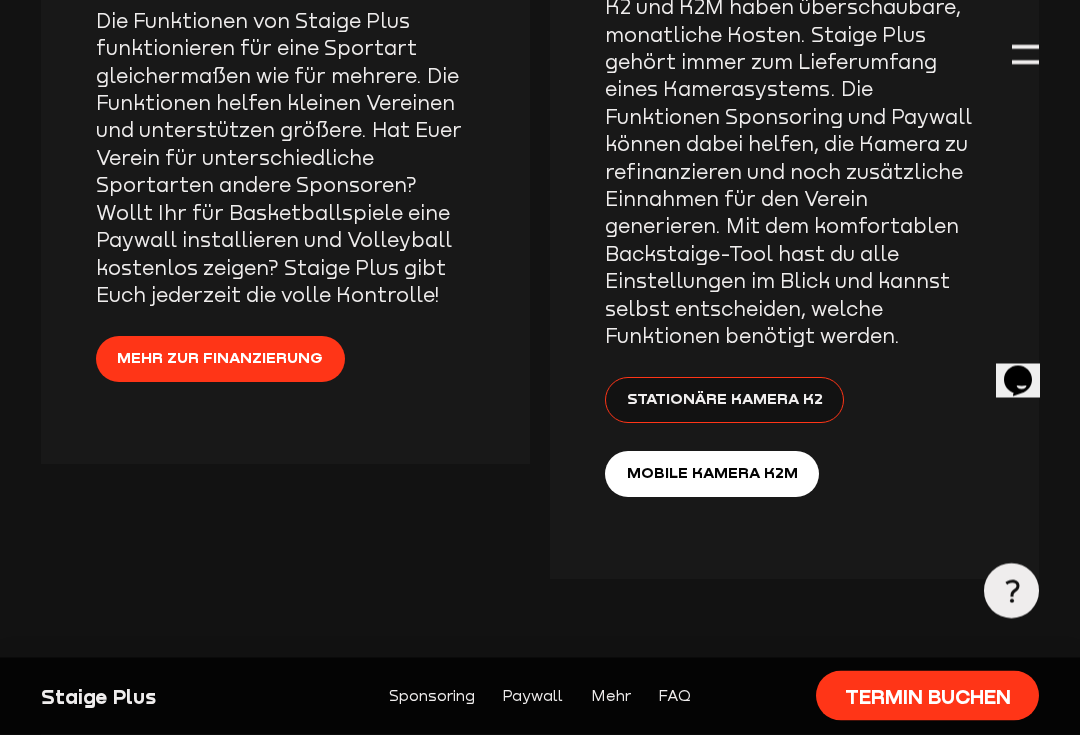 click on "Mehr zur Finanzierung" at bounding box center [220, 359] 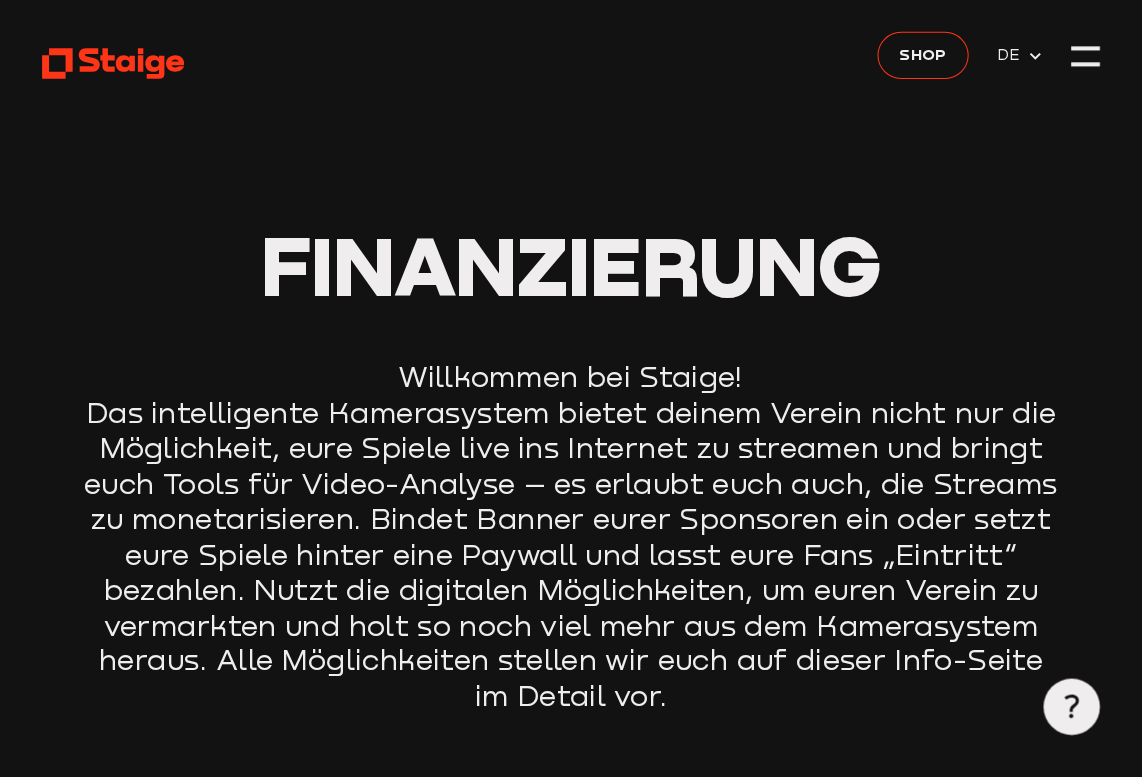 scroll, scrollTop: 5, scrollLeft: 0, axis: vertical 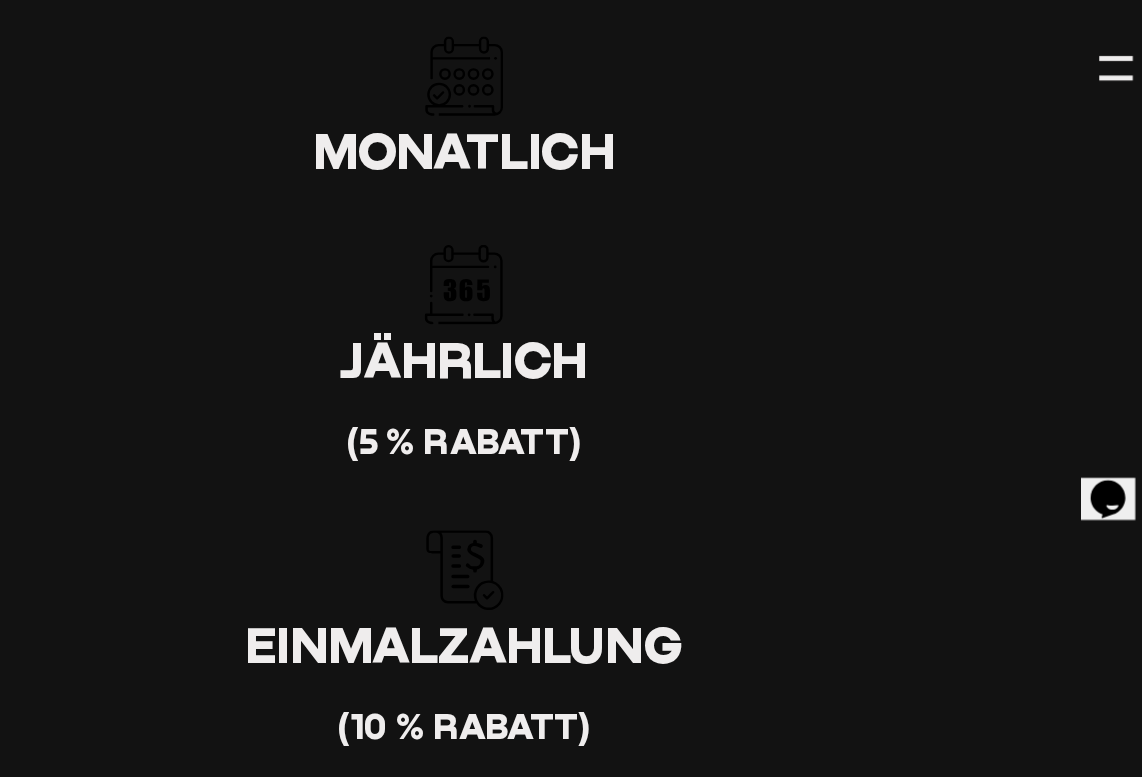 click on "Jährlich" at bounding box center [561, 288] 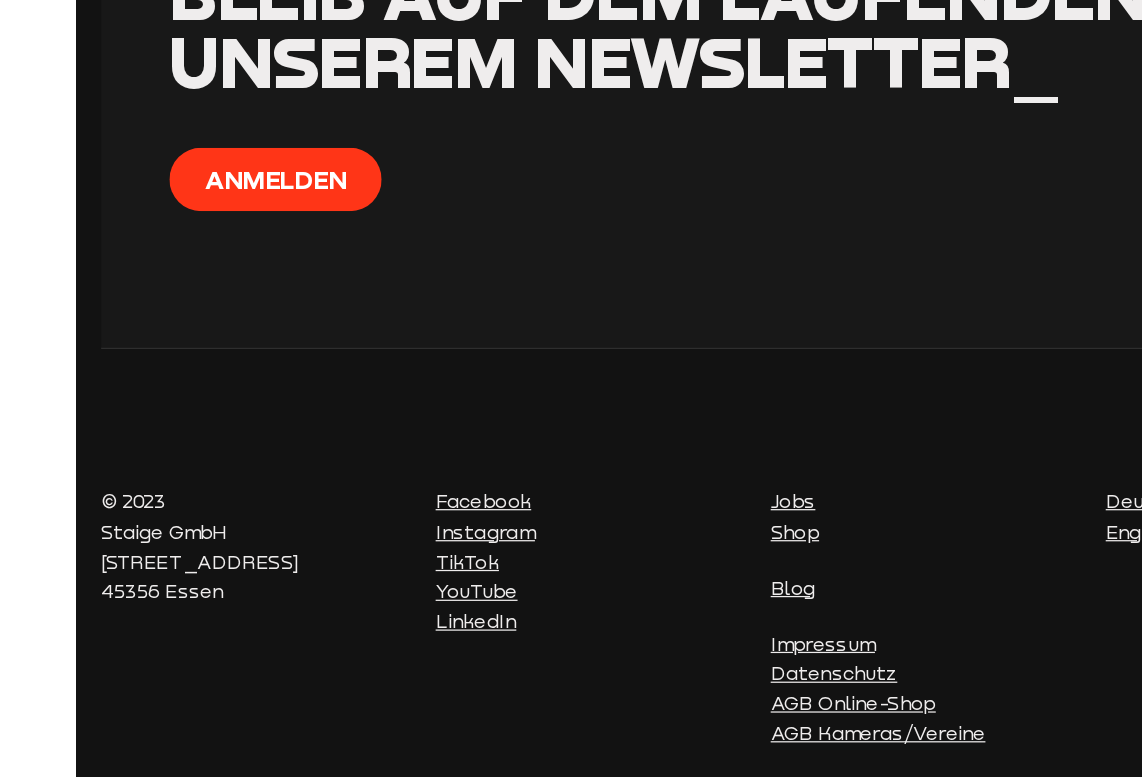 scroll, scrollTop: 5500, scrollLeft: 0, axis: vertical 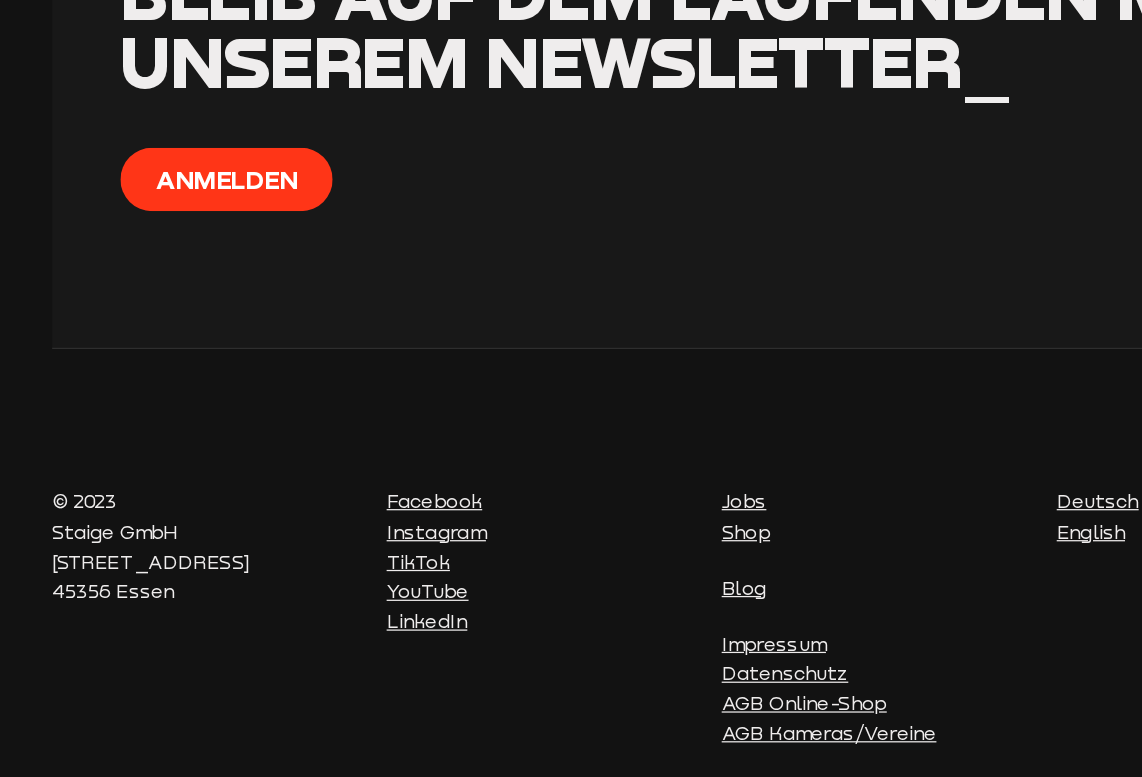 click on "AGB Kameras/Vereine" at bounding box center (667, 710) 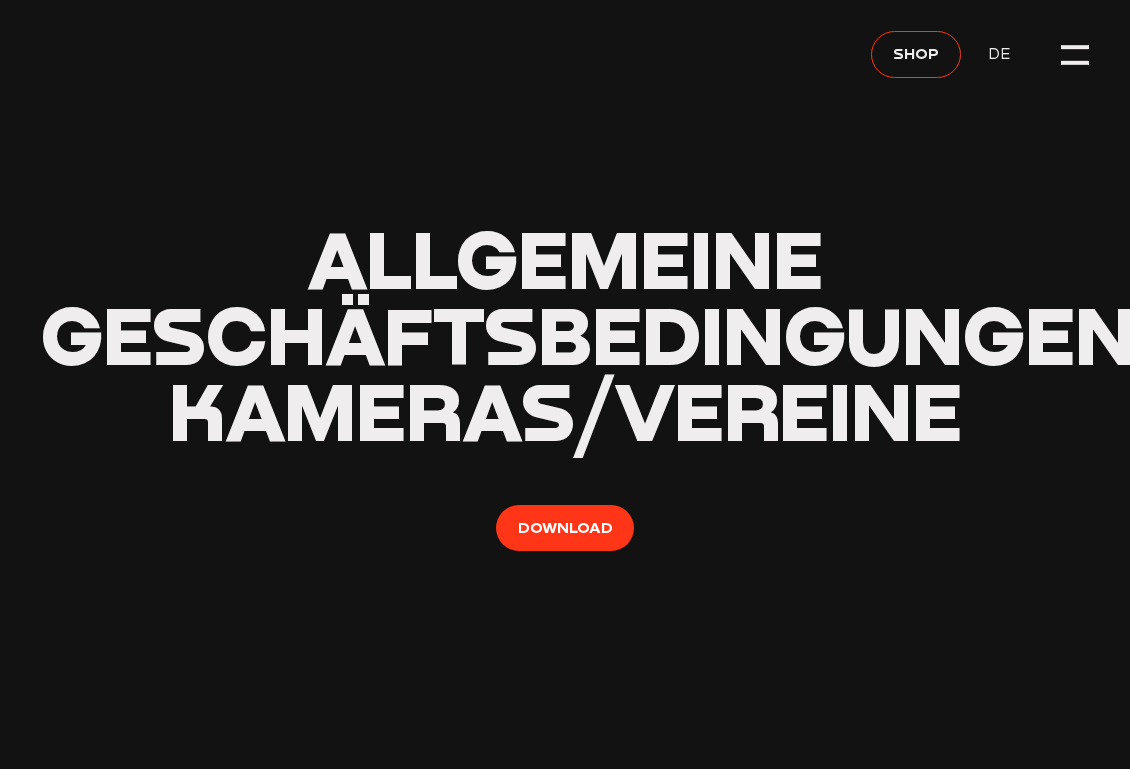 scroll, scrollTop: 0, scrollLeft: 0, axis: both 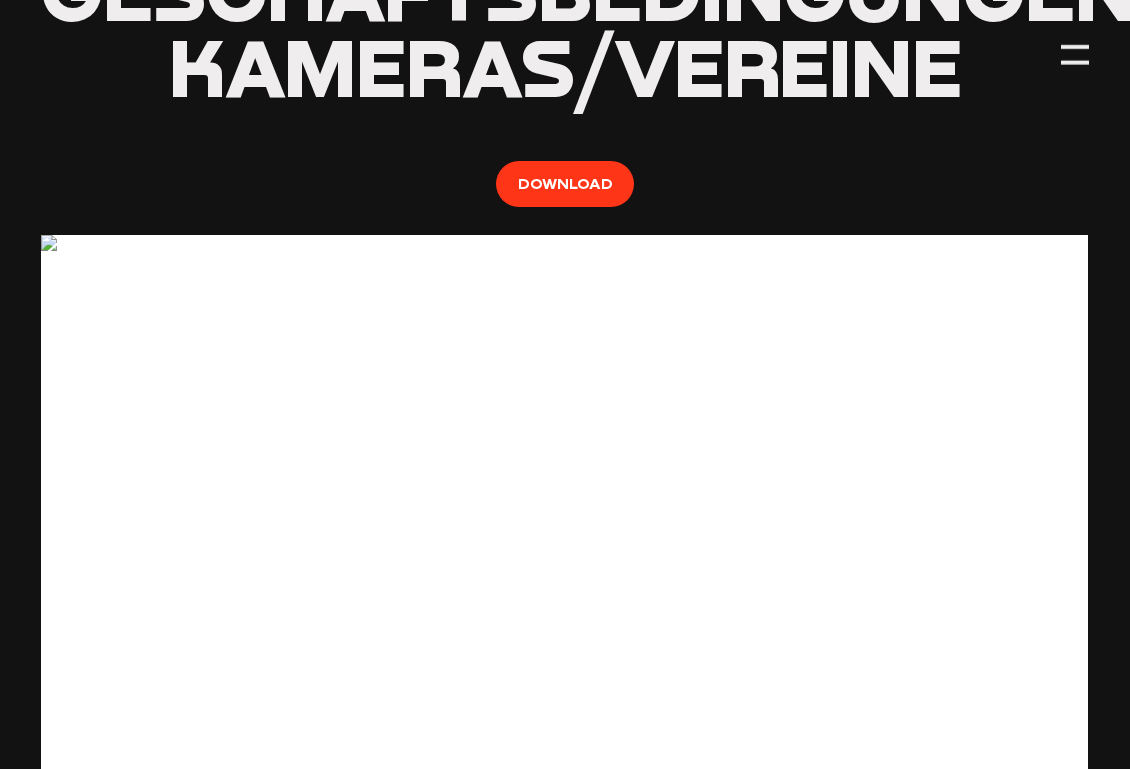 click at bounding box center (1075, 55) 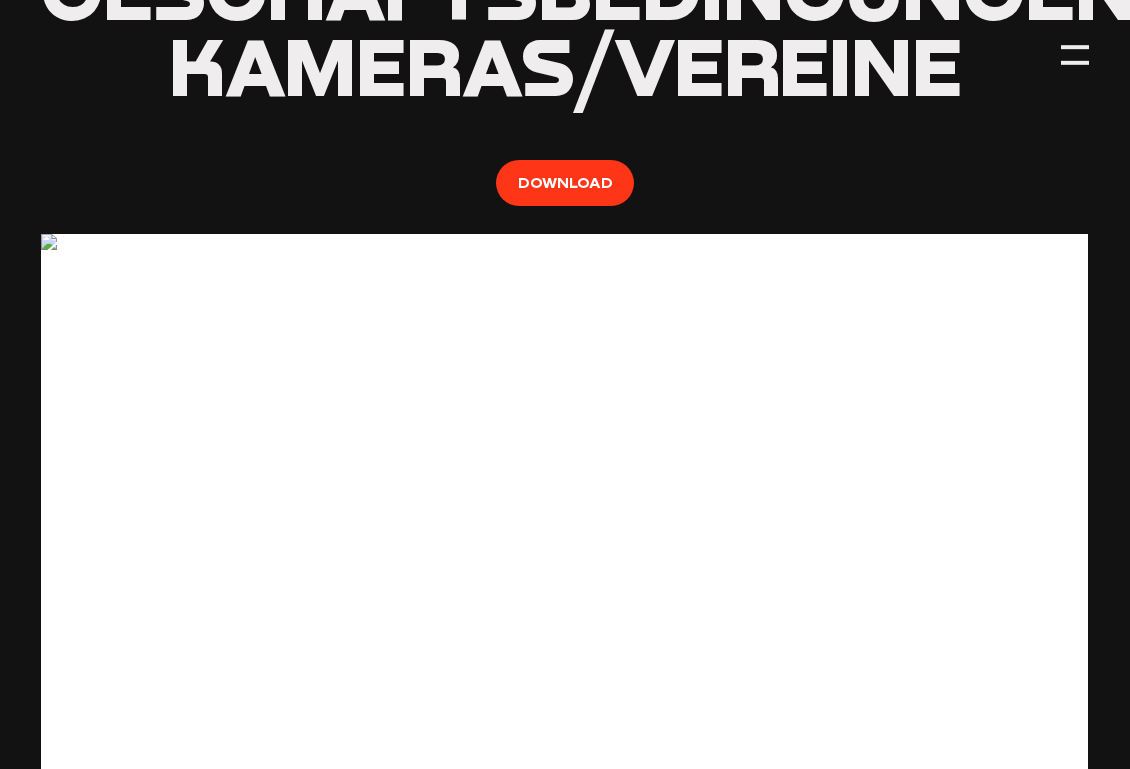 click at bounding box center [1075, 55] 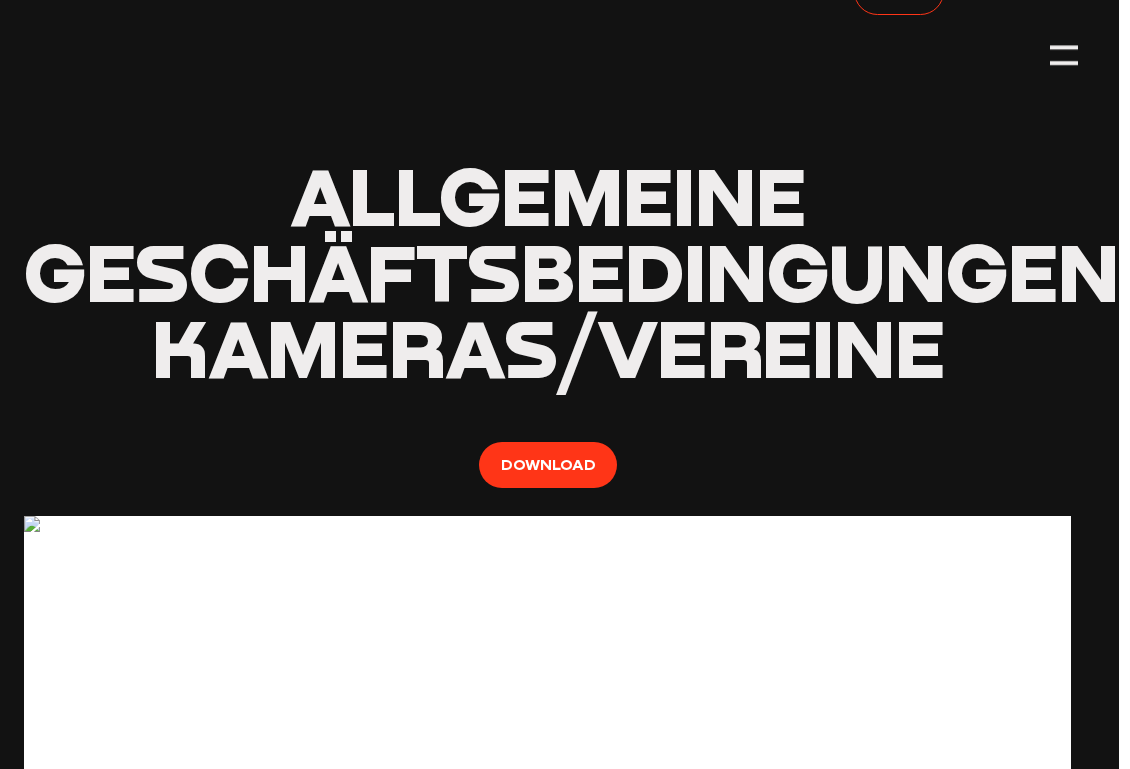 scroll, scrollTop: 0, scrollLeft: 10, axis: horizontal 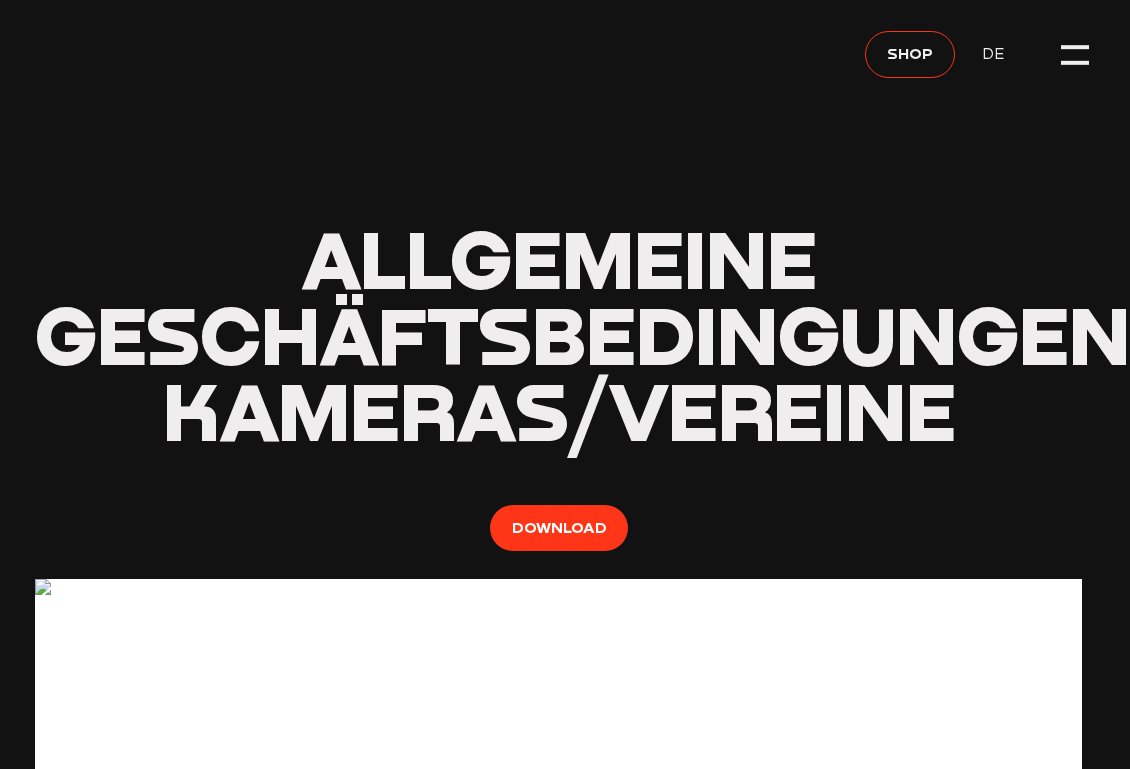 click at bounding box center (1075, 55) 